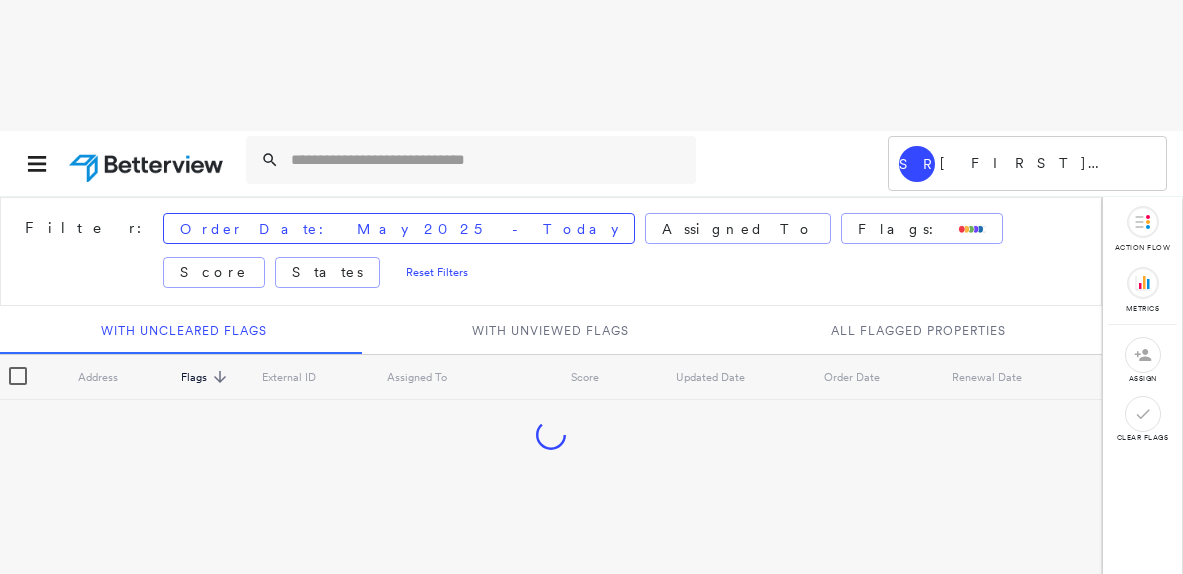 scroll, scrollTop: 0, scrollLeft: 0, axis: both 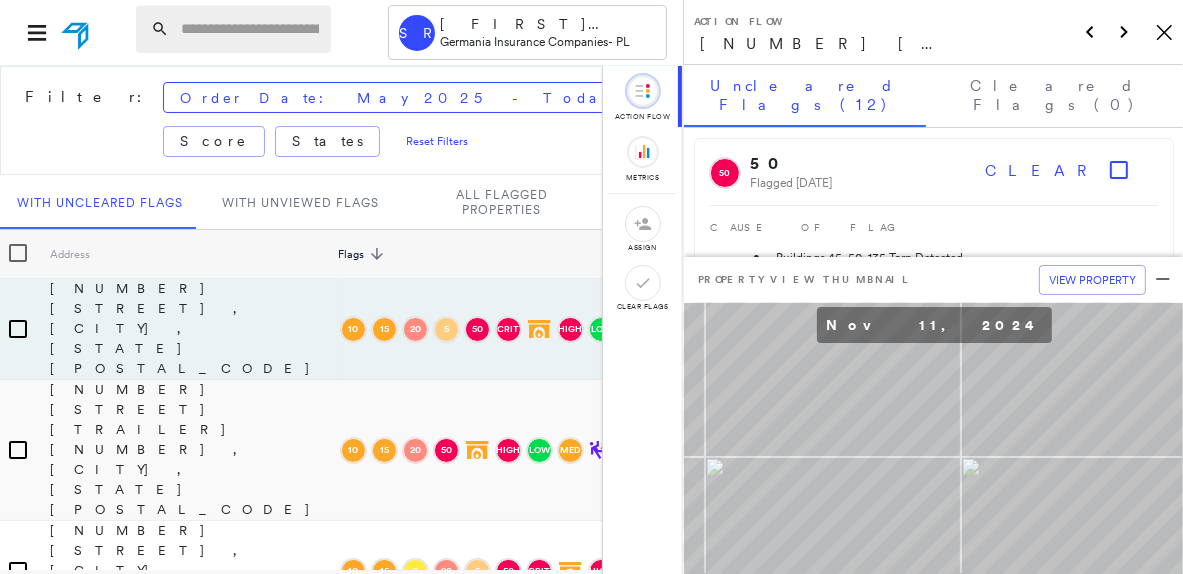 click at bounding box center (250, 29) 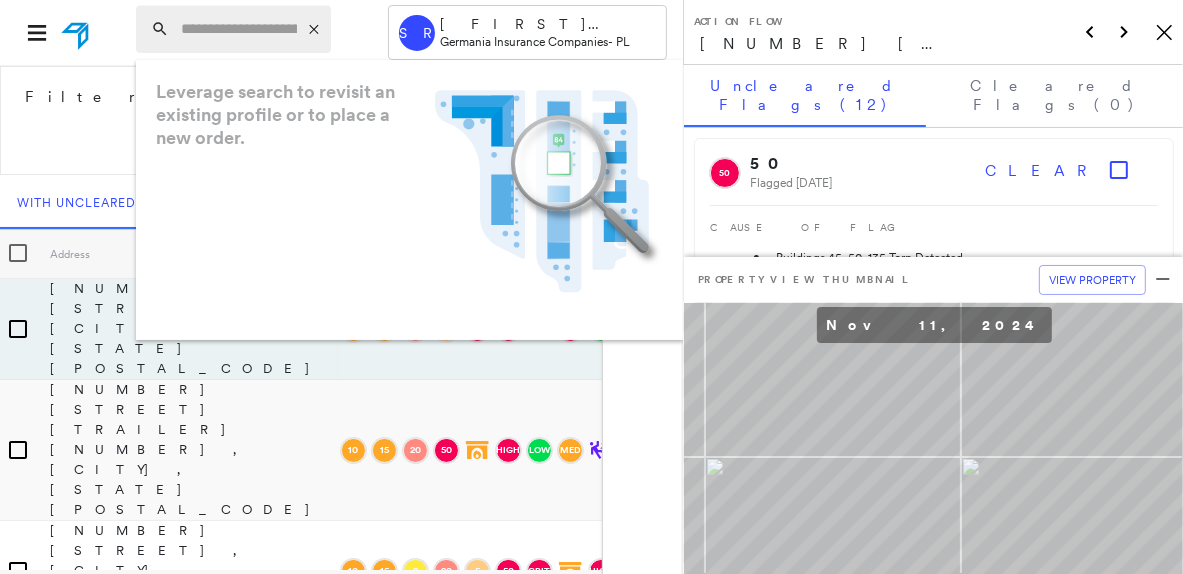 paste on "**********" 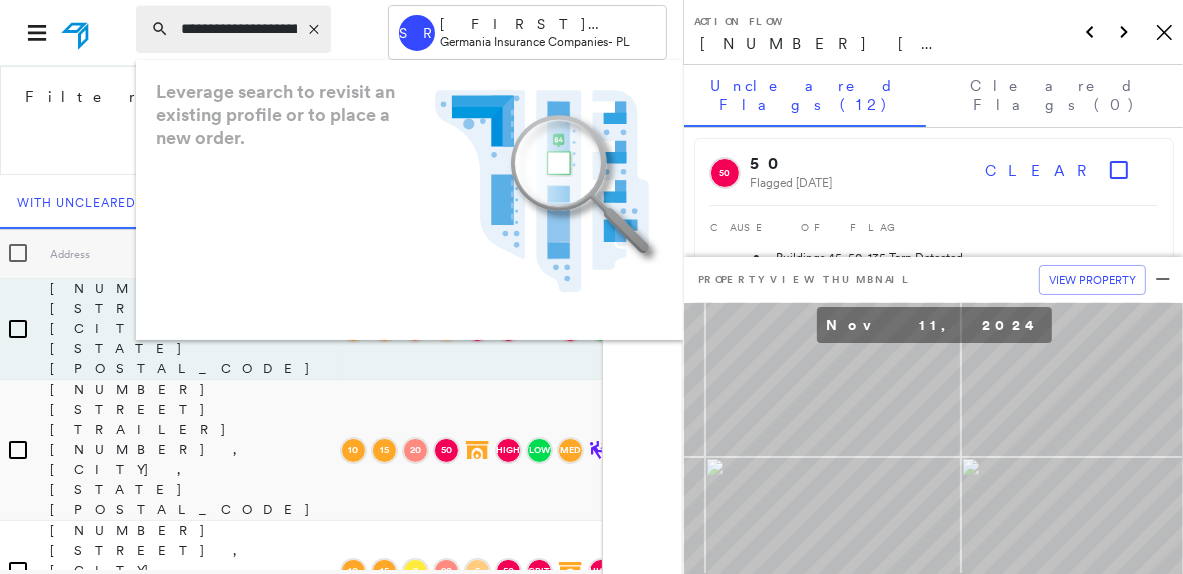 scroll, scrollTop: 0, scrollLeft: 6017, axis: horizontal 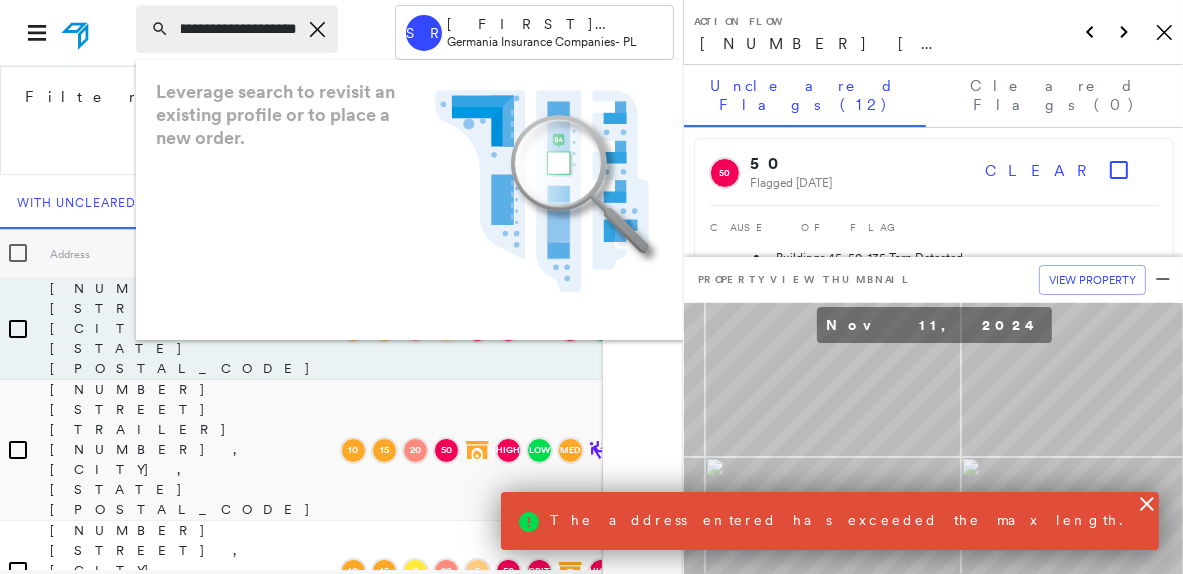 type on "**********" 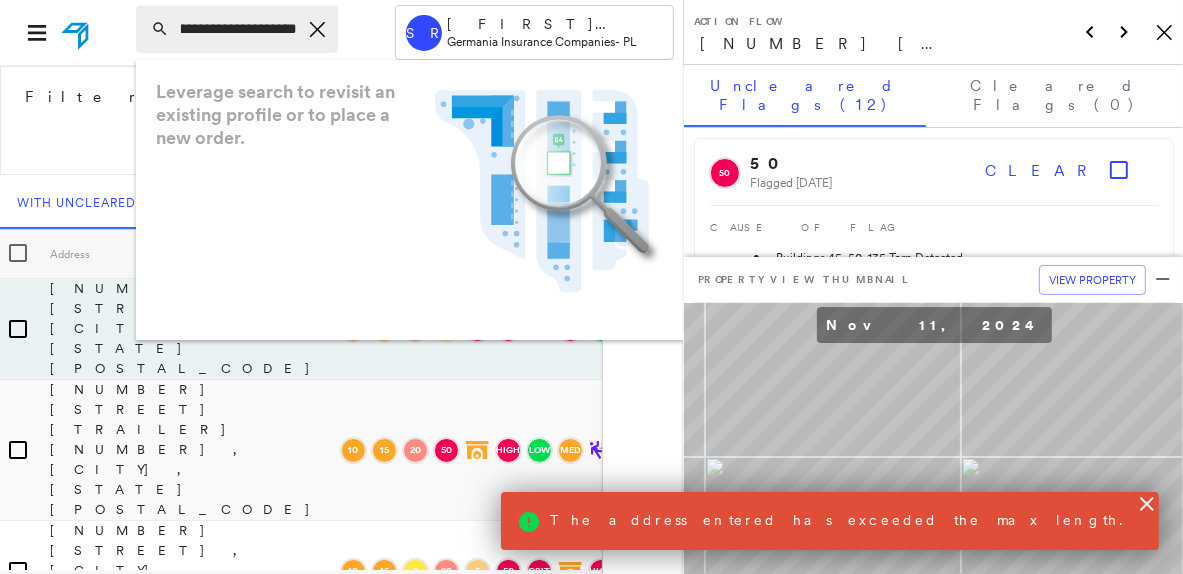 scroll, scrollTop: 0, scrollLeft: 0, axis: both 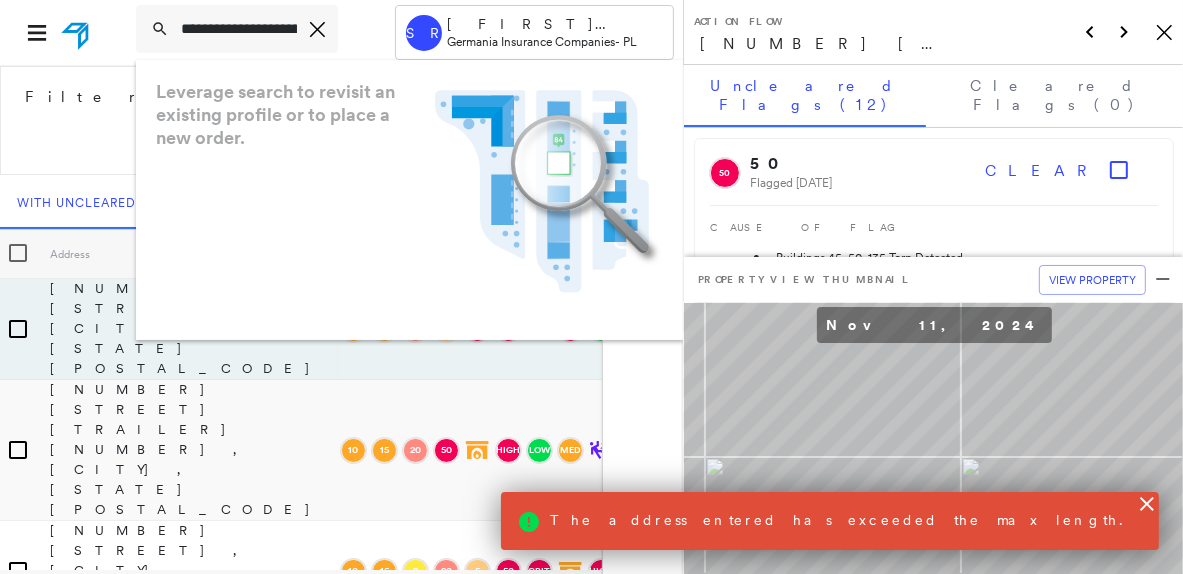 drag, startPoint x: 302, startPoint y: 29, endPoint x: 120, endPoint y: 30, distance: 182.00275 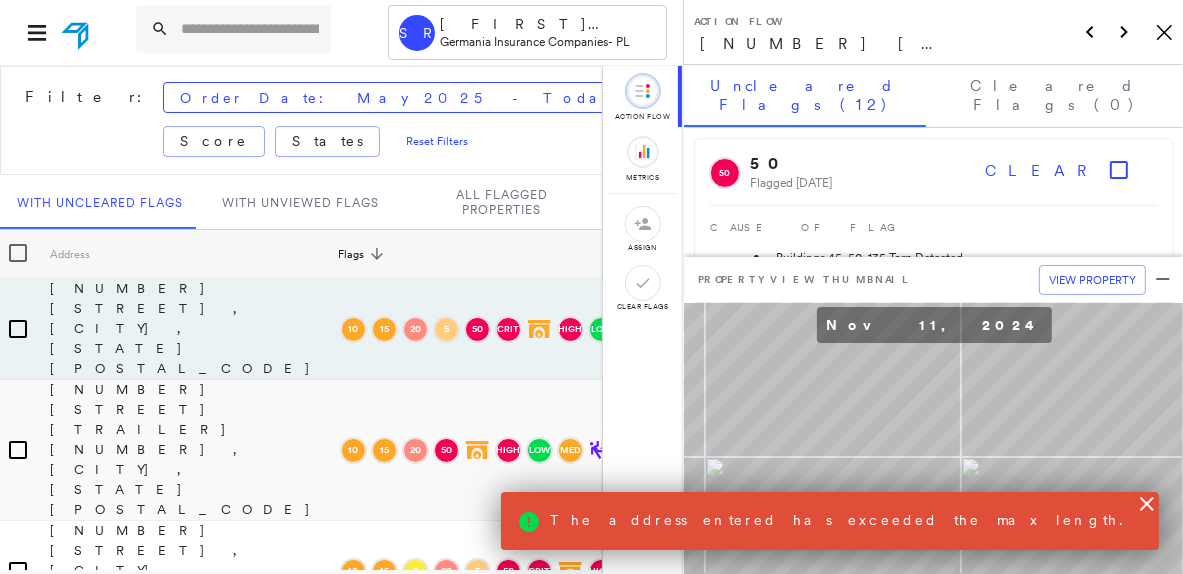 drag, startPoint x: 120, startPoint y: 30, endPoint x: 369, endPoint y: 46, distance: 249.51352 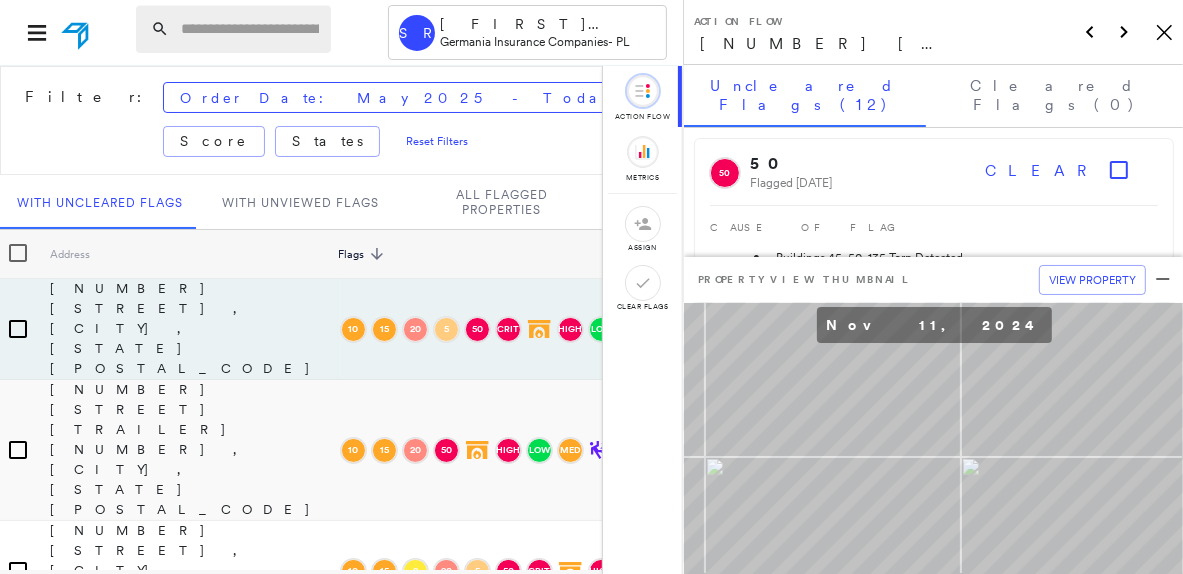 click at bounding box center (250, 29) 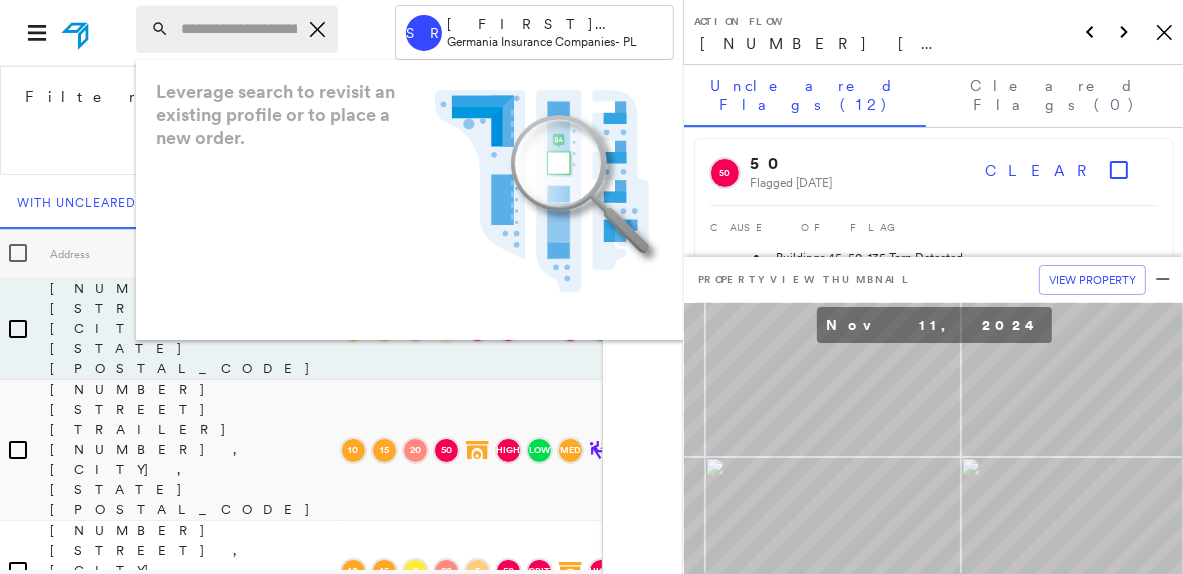 paste on "**********" 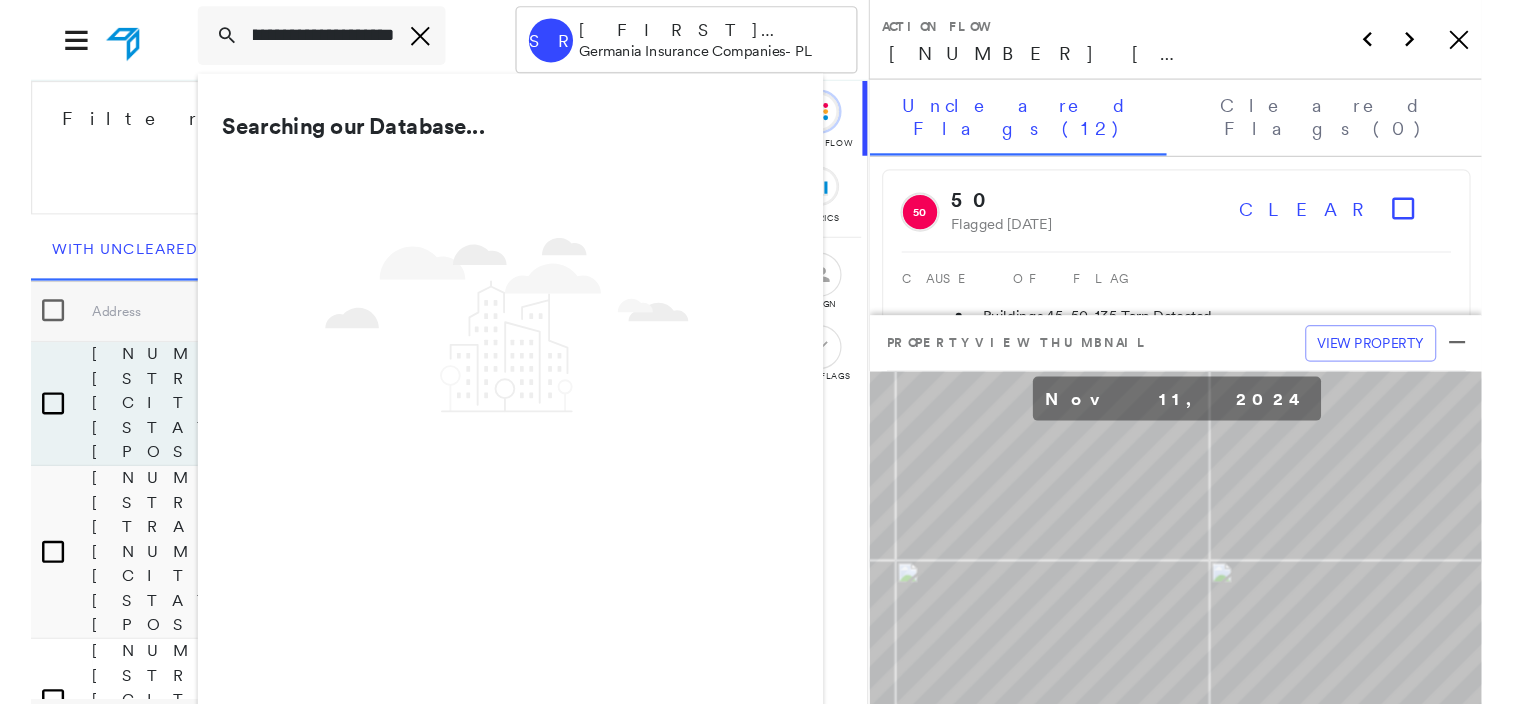 scroll, scrollTop: 0, scrollLeft: 0, axis: both 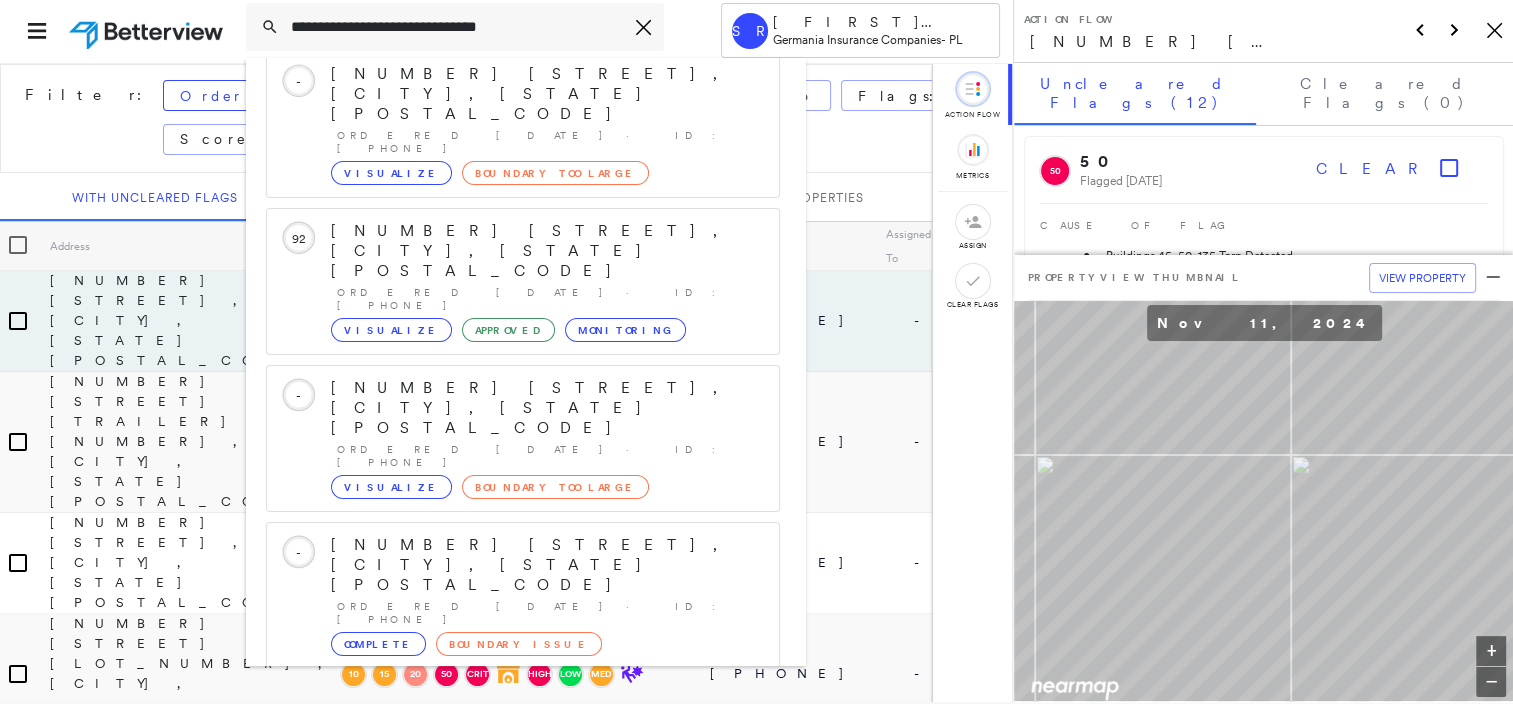 type on "**********" 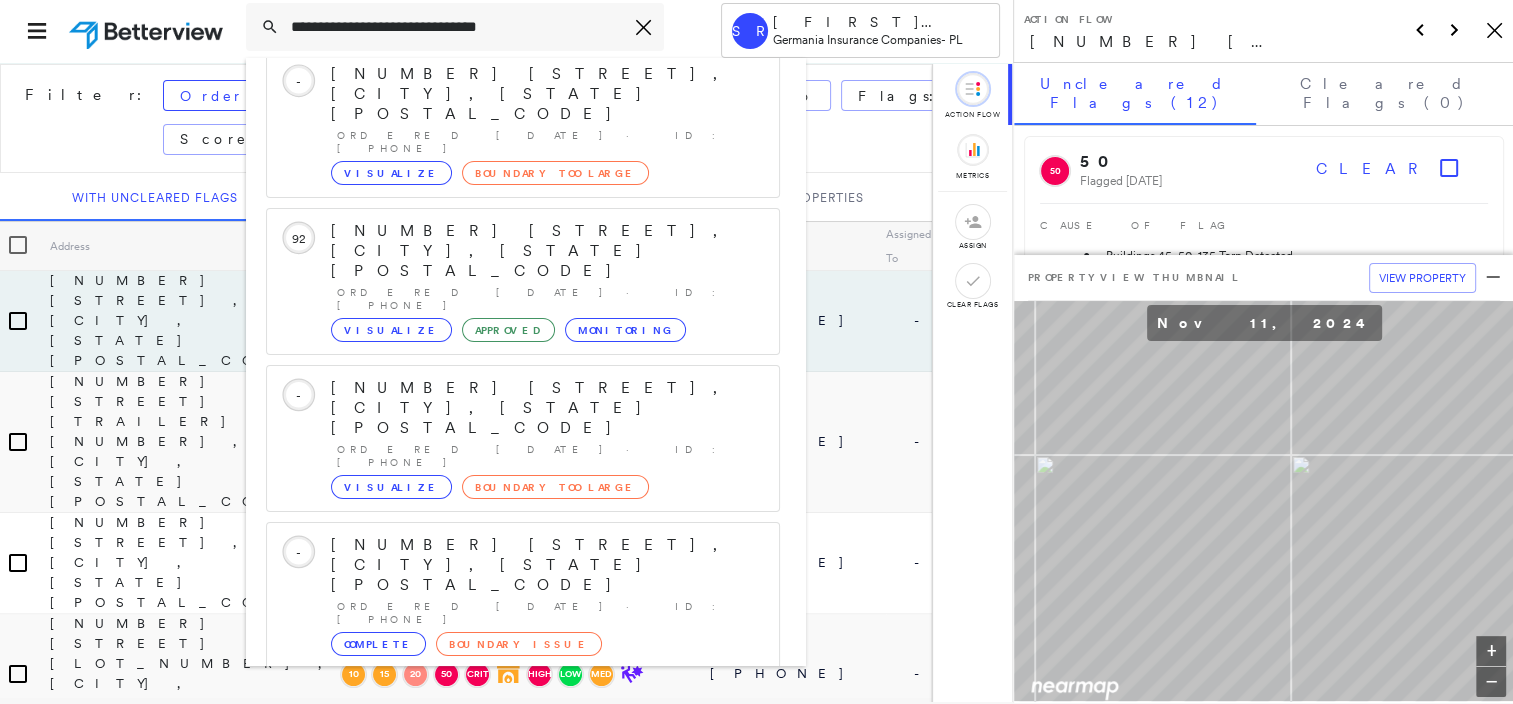 click on "[NUMBER] [STREET], [CITY], [STATE], [COUNTRY] Group Created with Sketch." at bounding box center [523, 857] 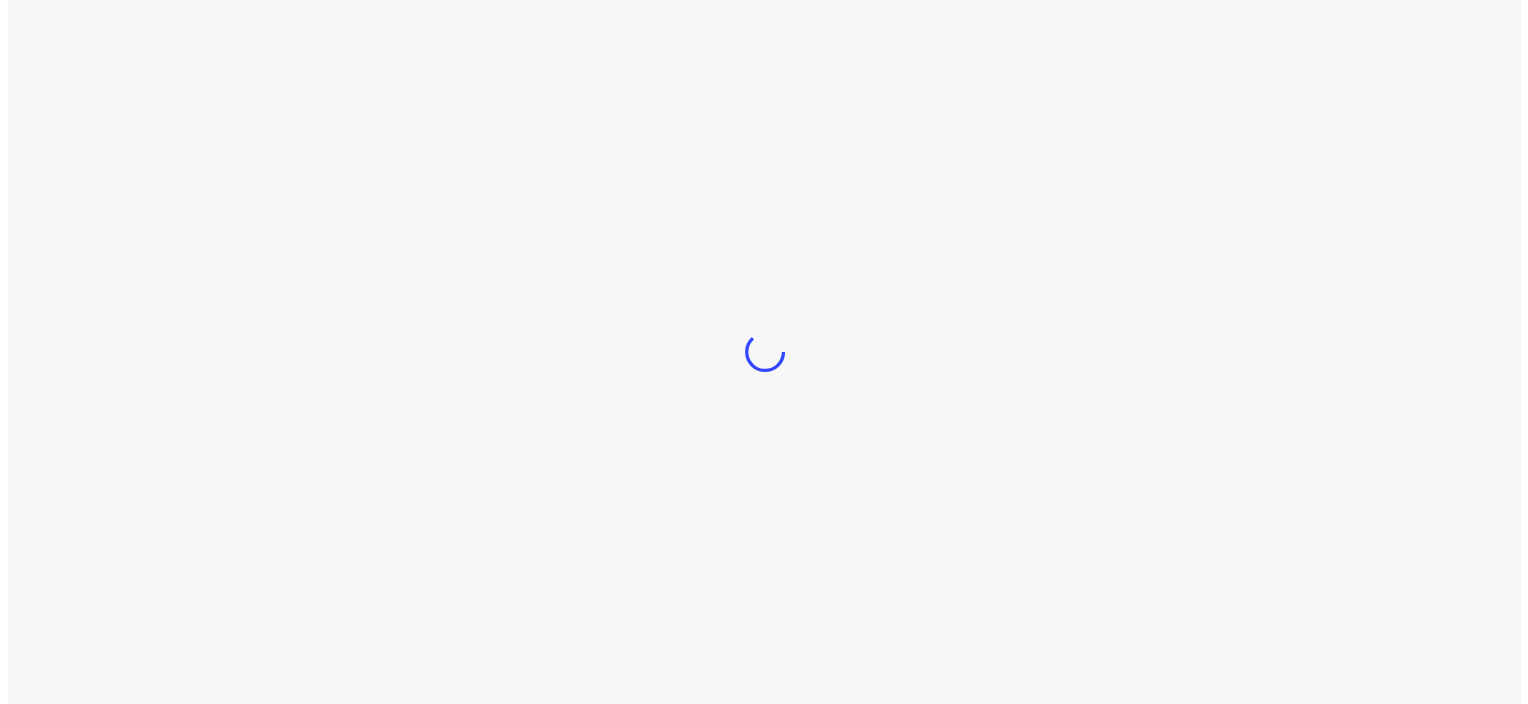 scroll, scrollTop: 0, scrollLeft: 0, axis: both 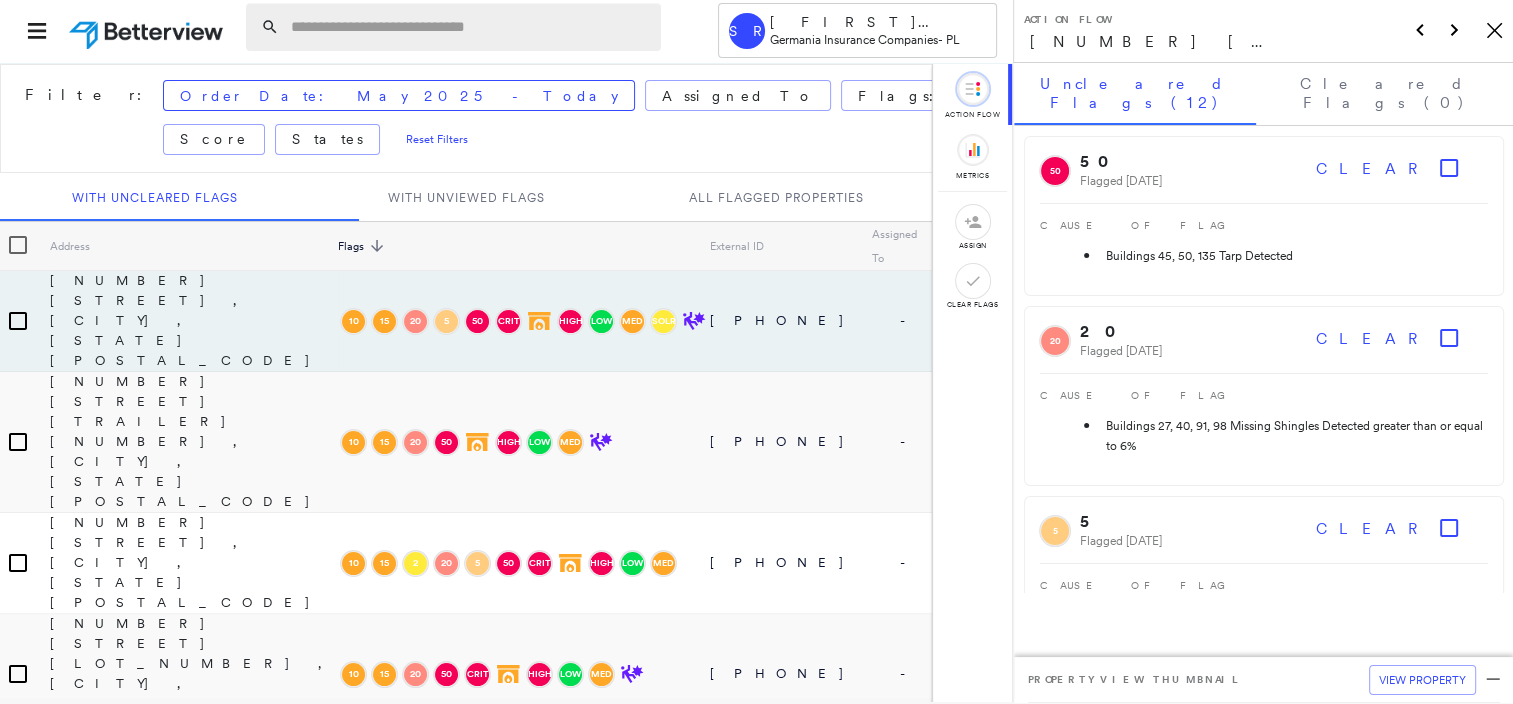 click at bounding box center (470, 27) 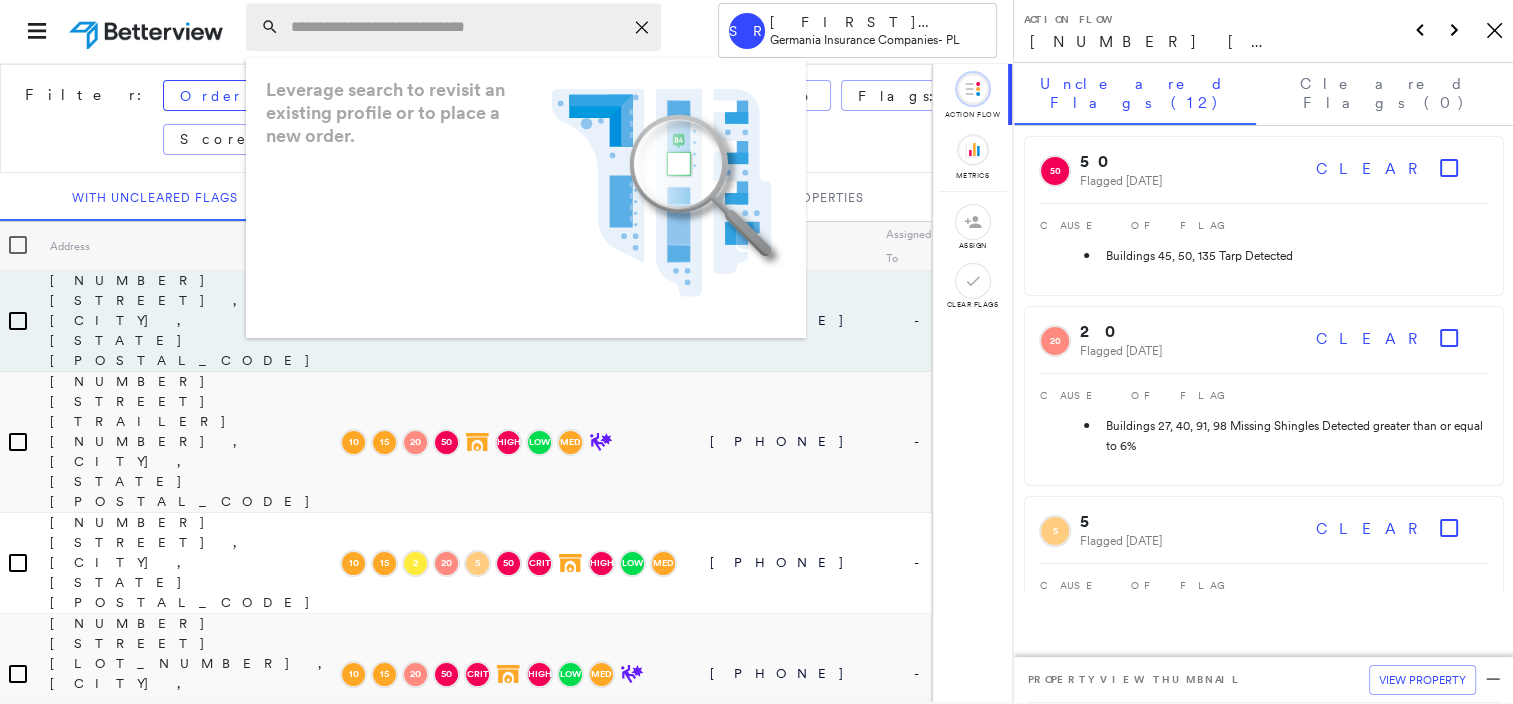 paste on "**********" 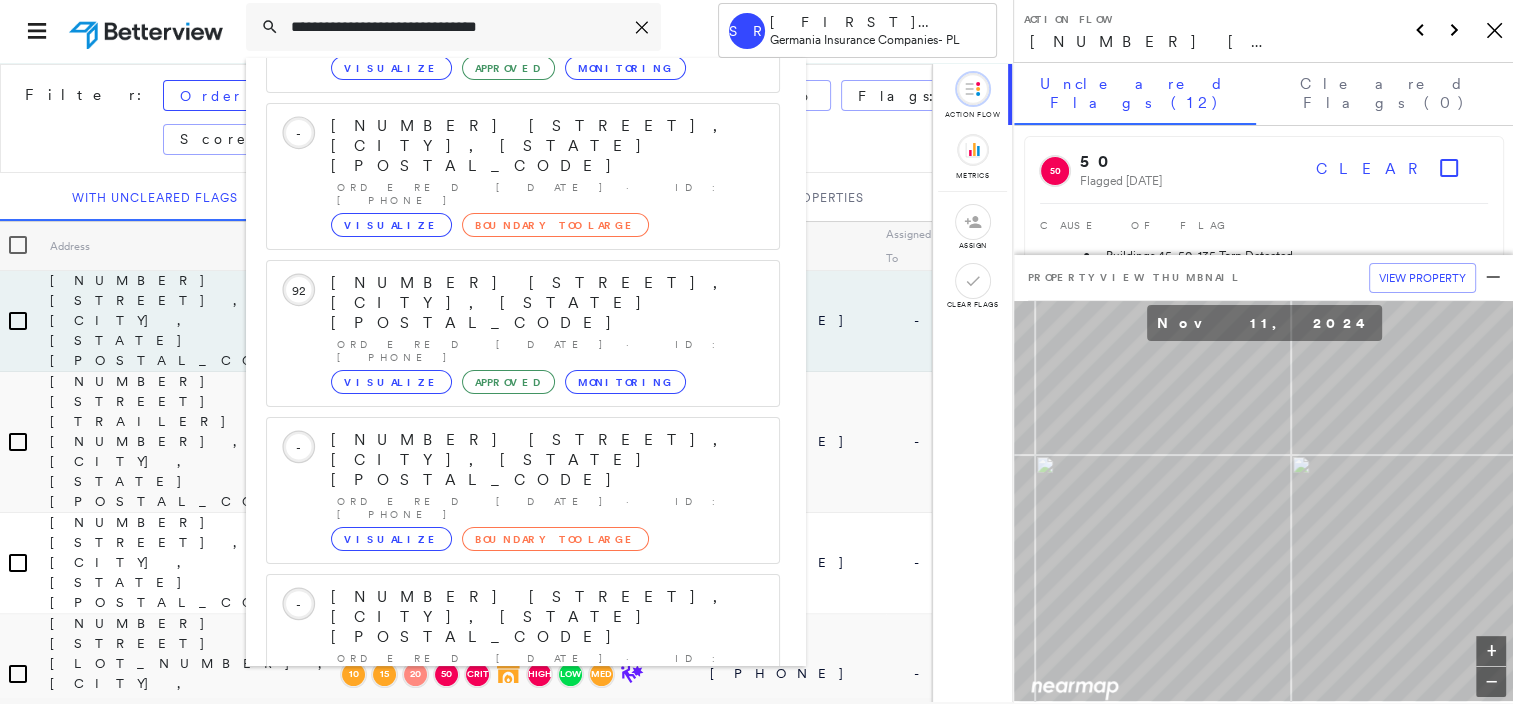 scroll, scrollTop: 252, scrollLeft: 0, axis: vertical 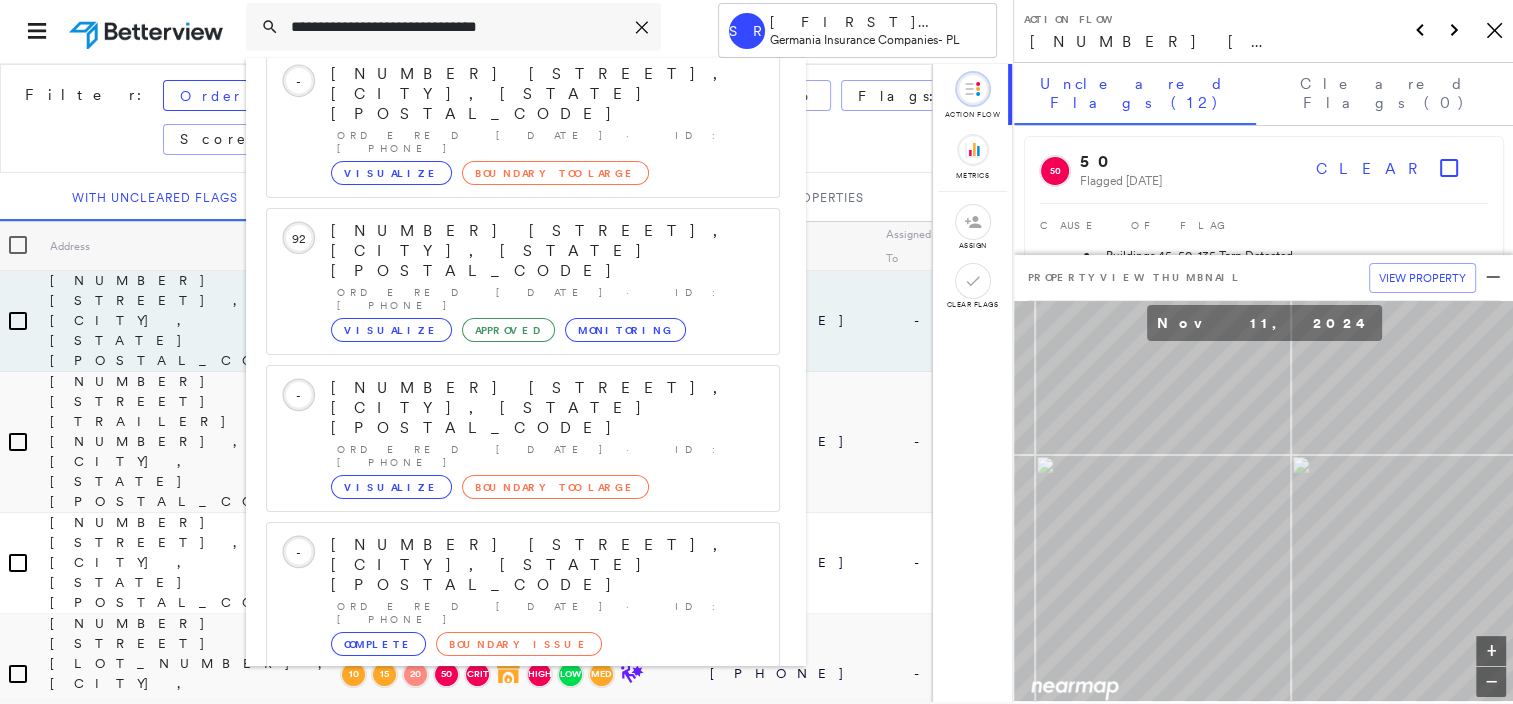 type on "**********" 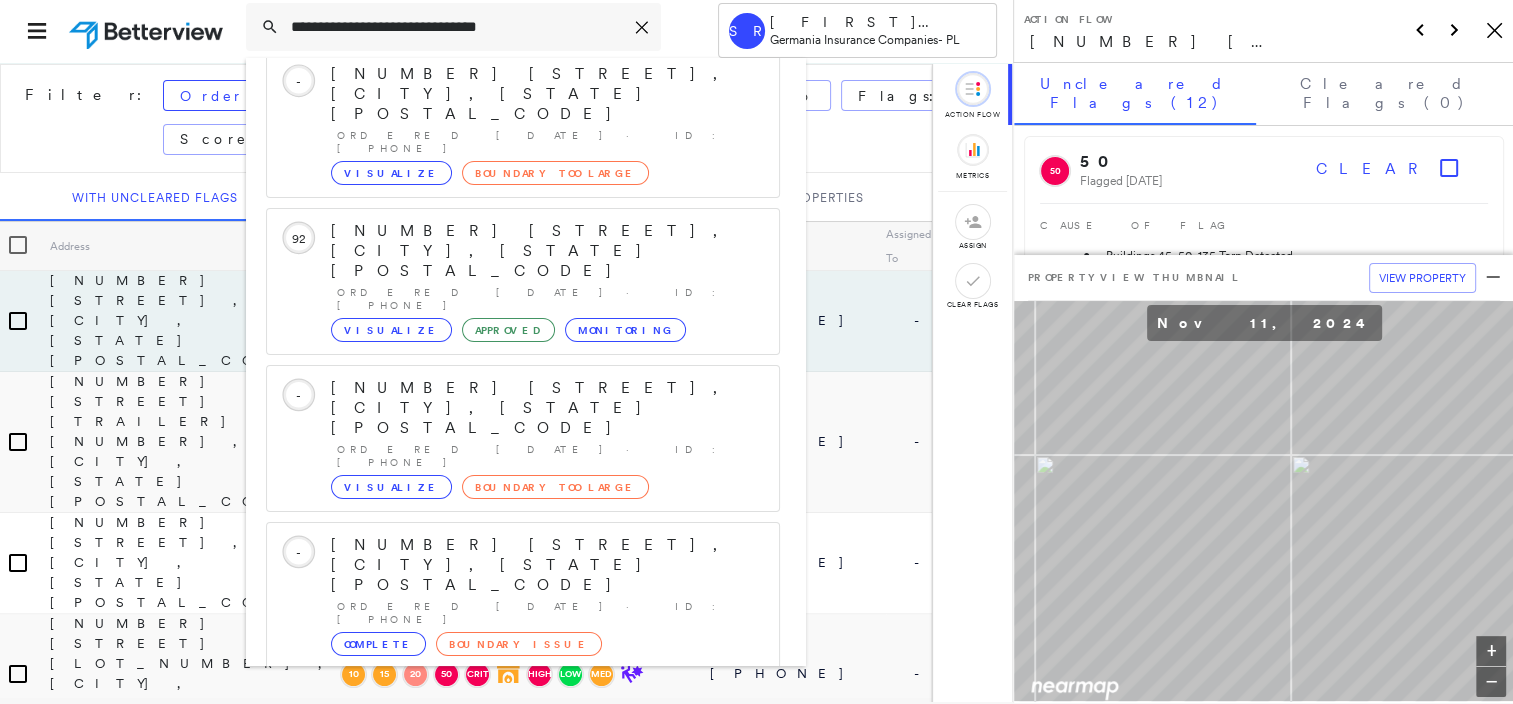 click on "[NUMBER] [STREET], [CITY], [STATE], [COUNTRY]" at bounding box center (501, 917) 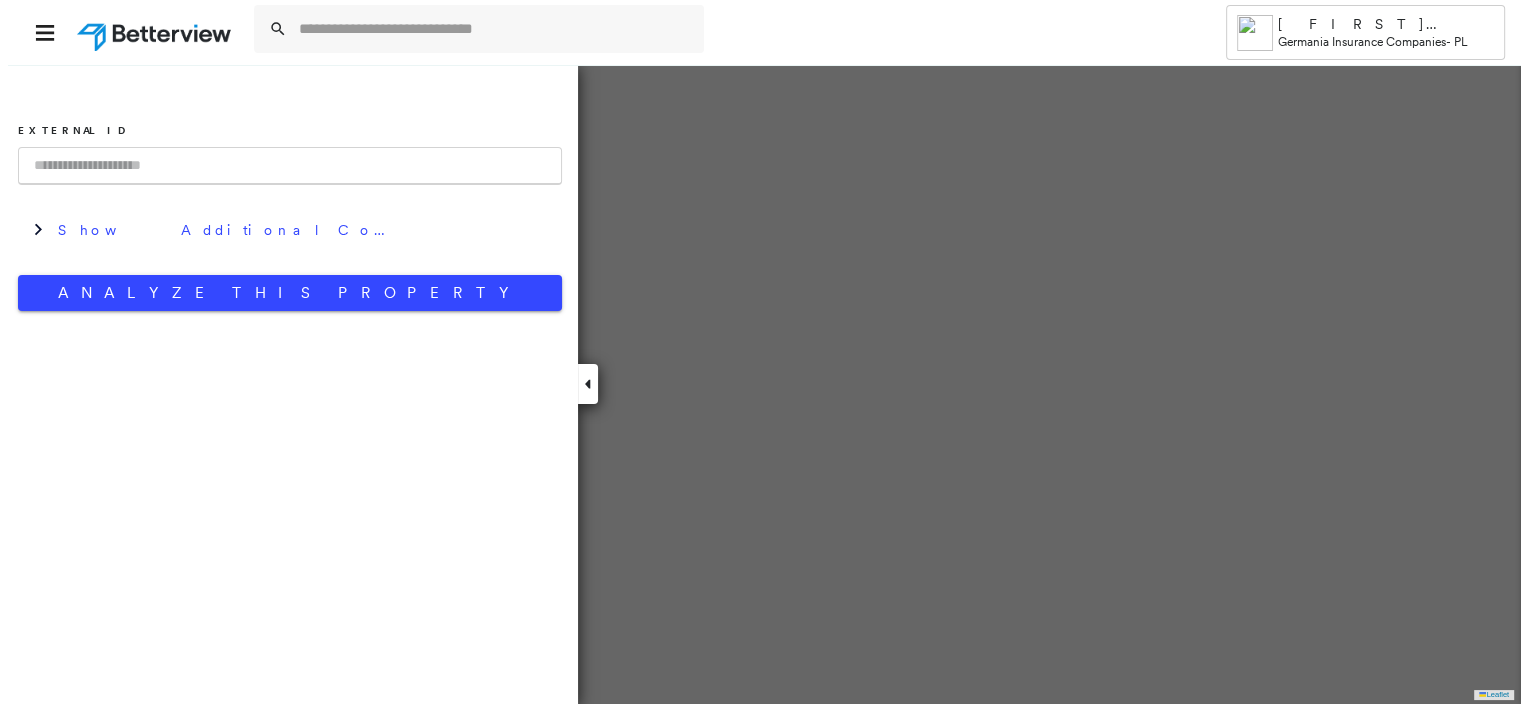 scroll, scrollTop: 0, scrollLeft: 0, axis: both 